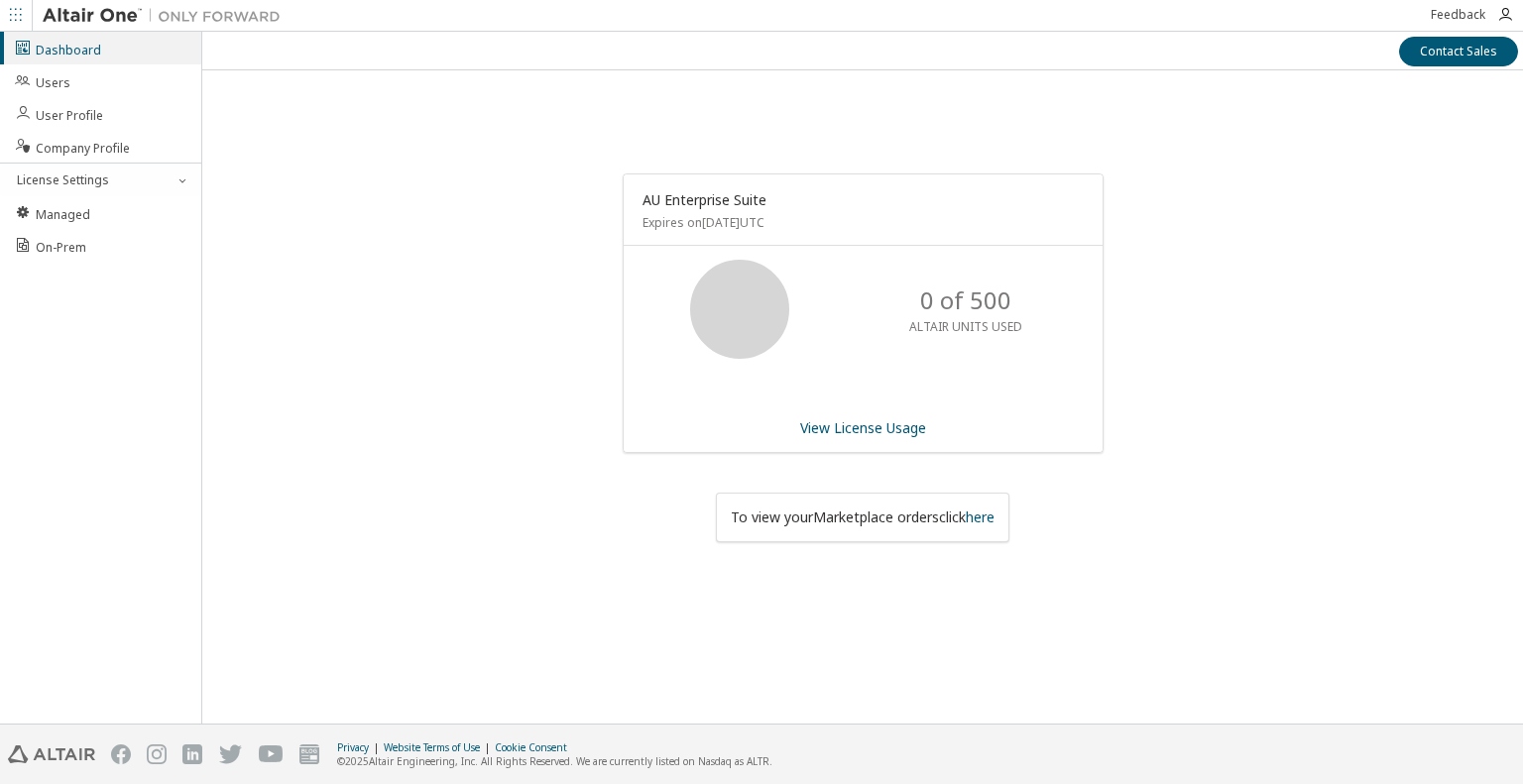 scroll, scrollTop: 0, scrollLeft: 0, axis: both 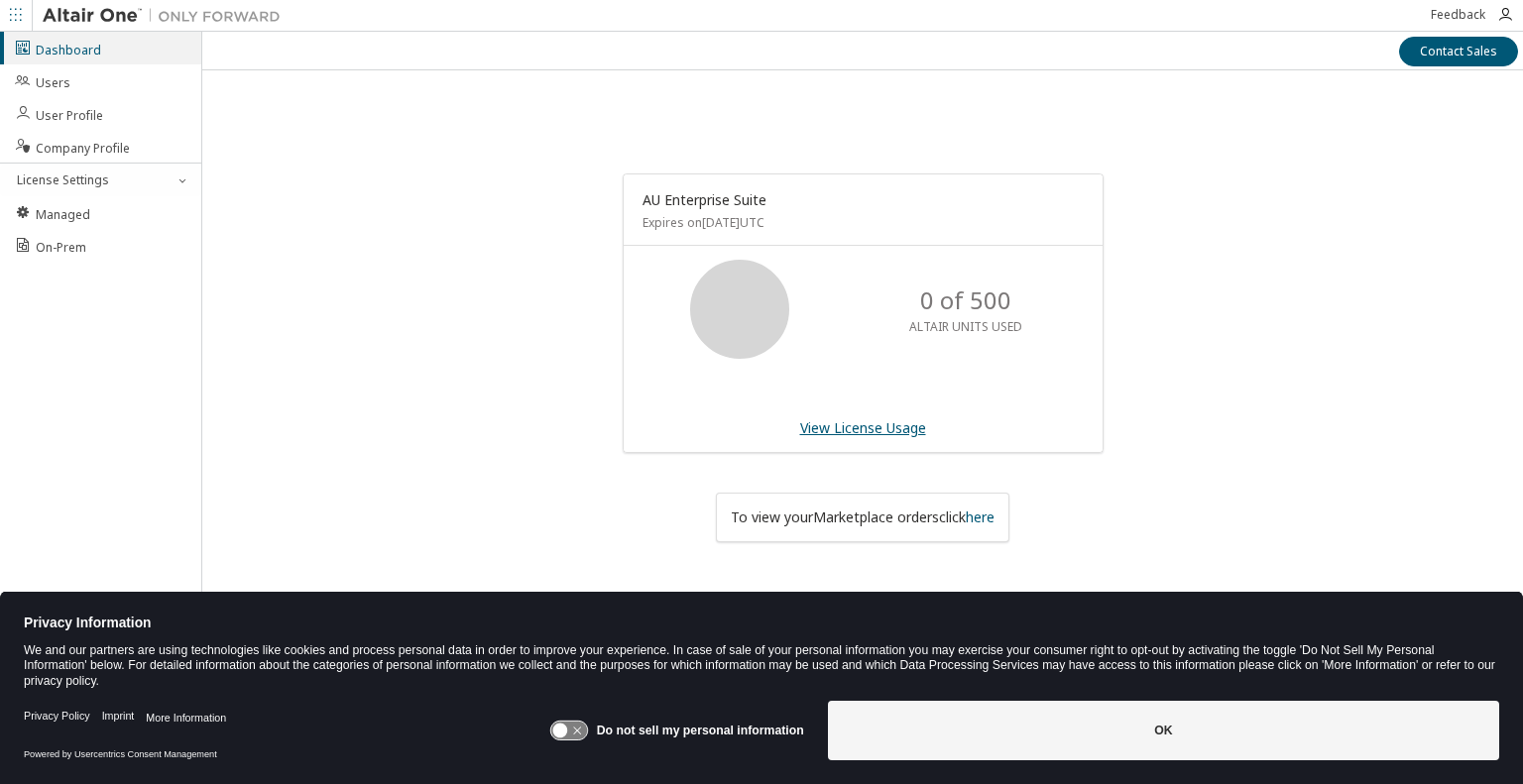 click on "View License Usage" at bounding box center [863, 427] 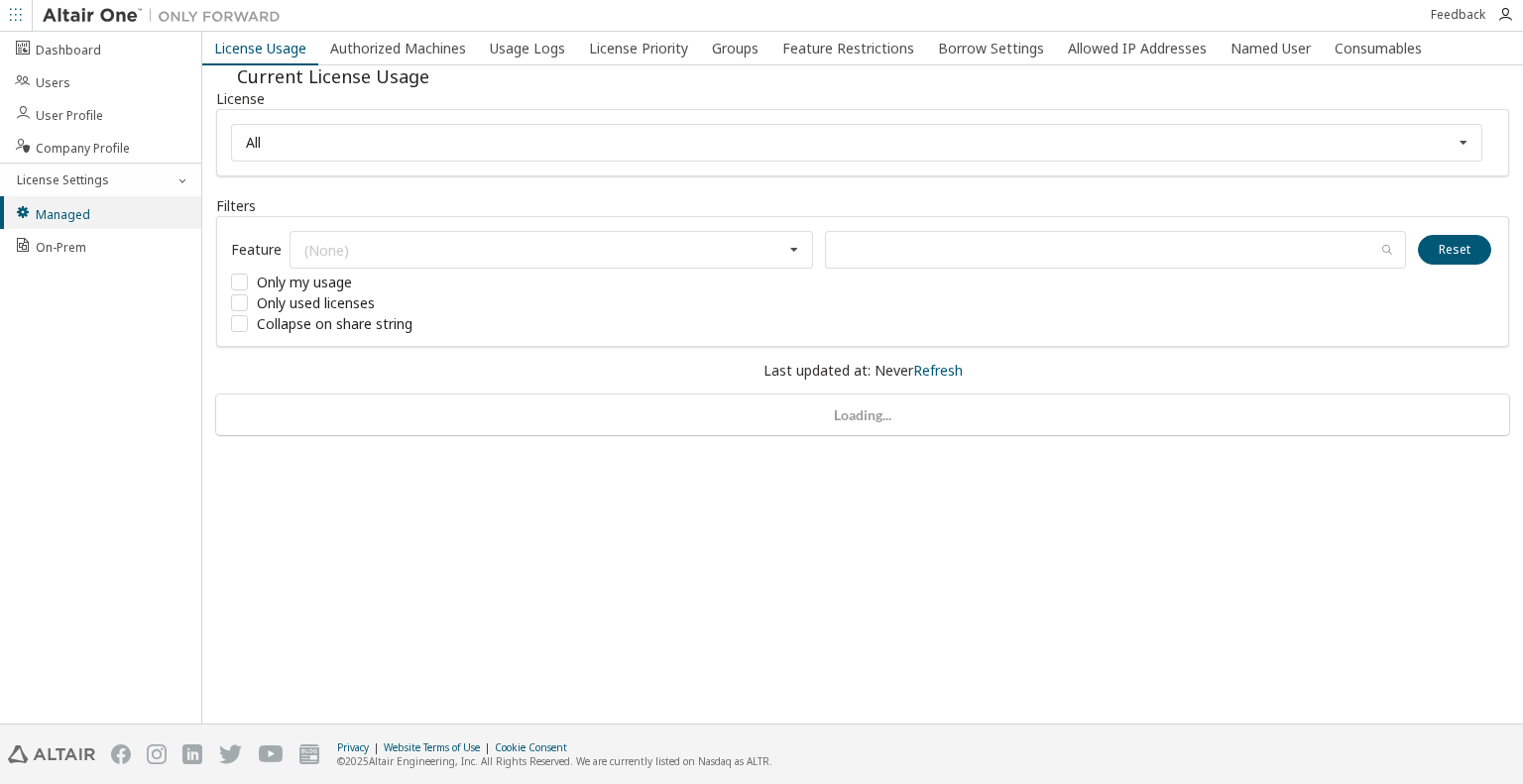 scroll, scrollTop: 0, scrollLeft: 0, axis: both 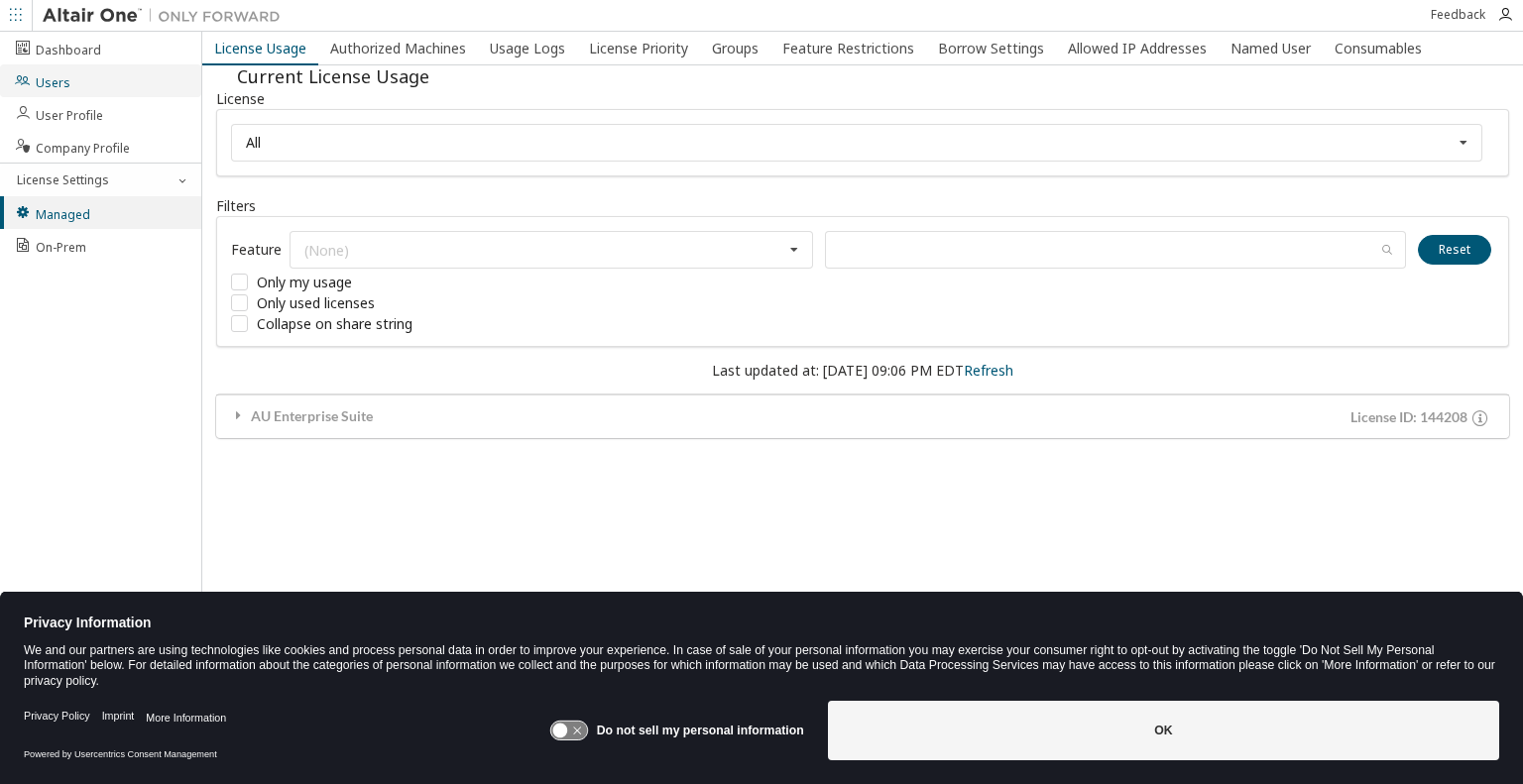 click on "Users" at bounding box center [100, 80] 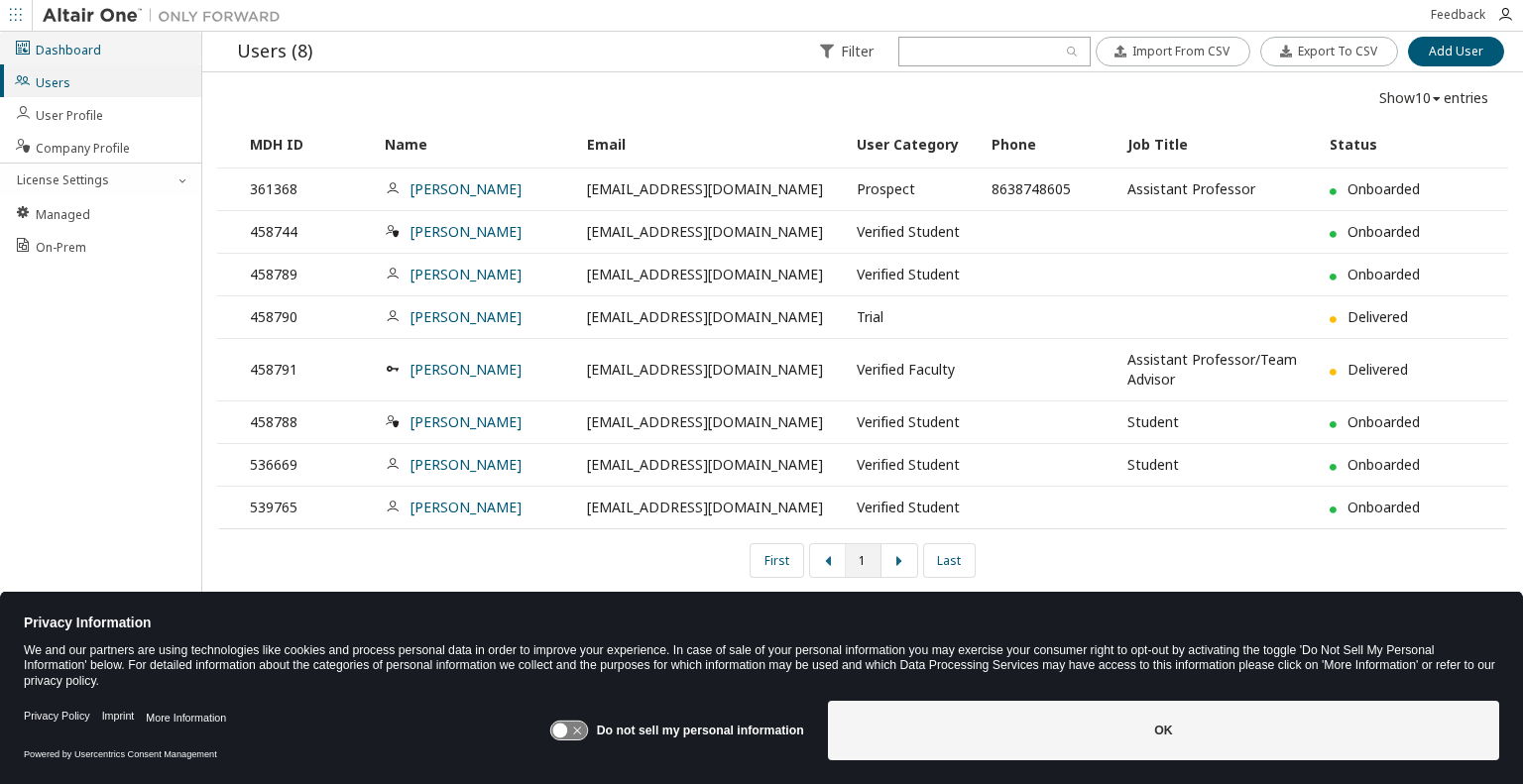 click on "Dashboard" at bounding box center (100, 48) 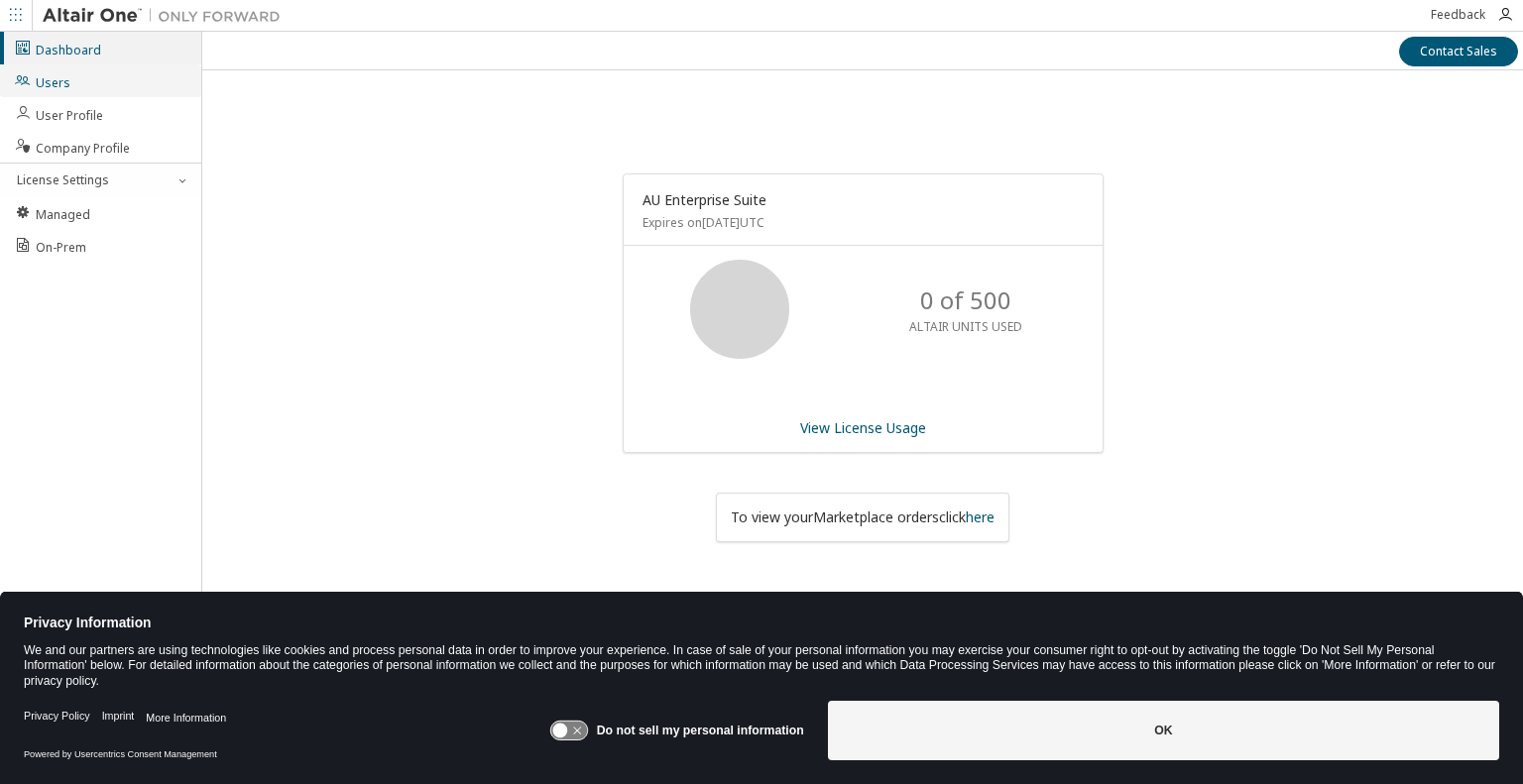 click on "Users" at bounding box center [42, 80] 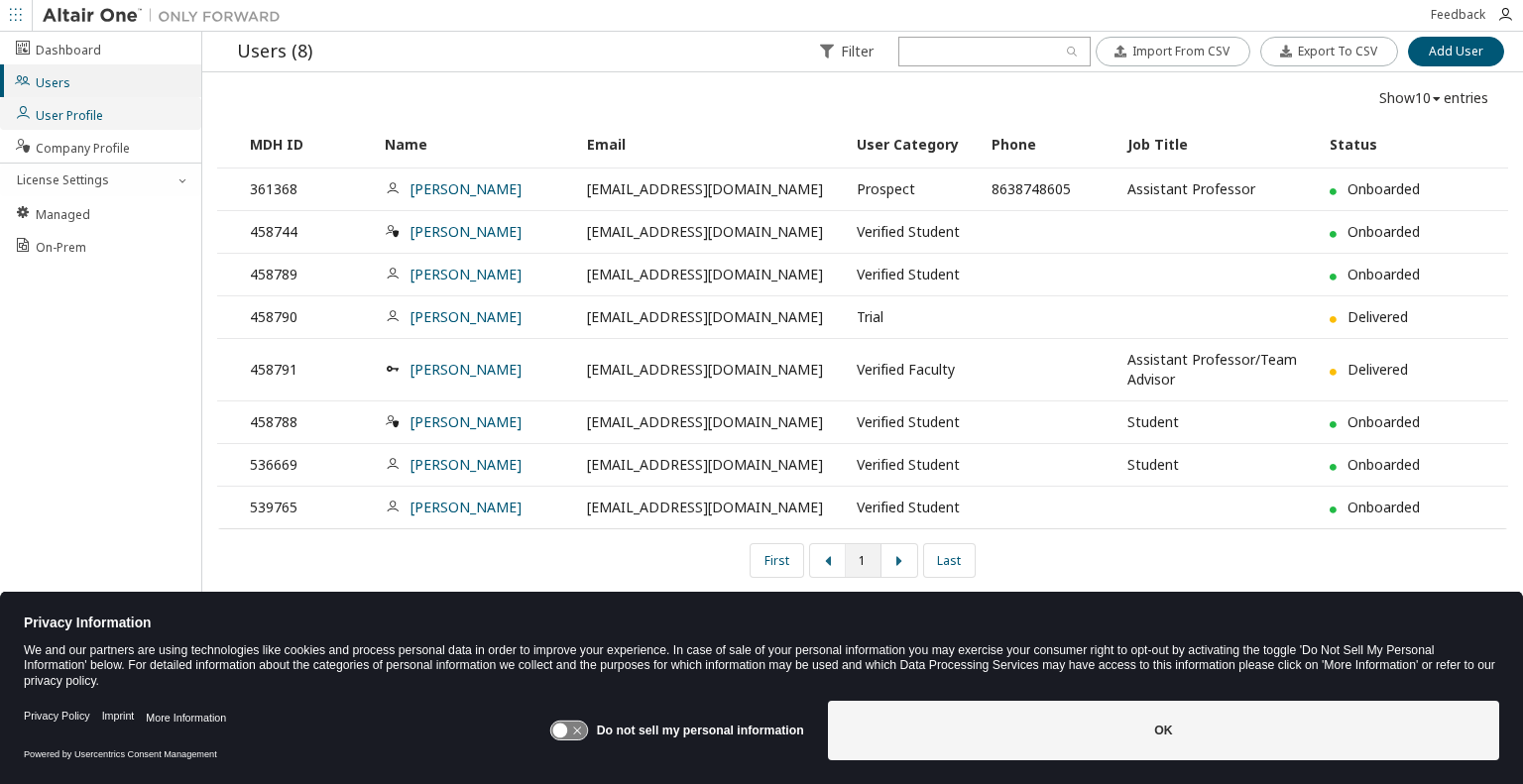 click on "User Profile" at bounding box center [59, 113] 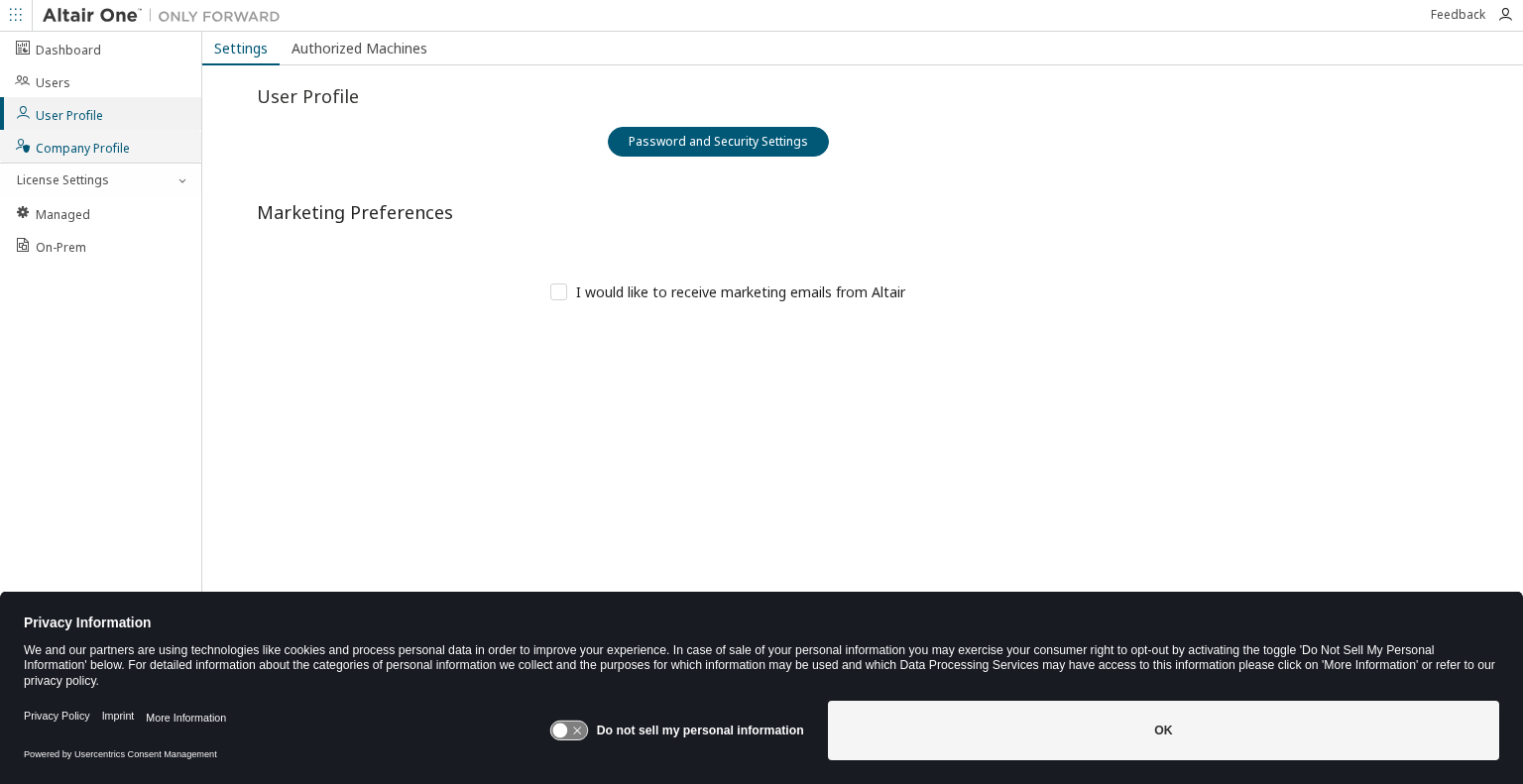 click on "Company Profile" at bounding box center (71, 146) 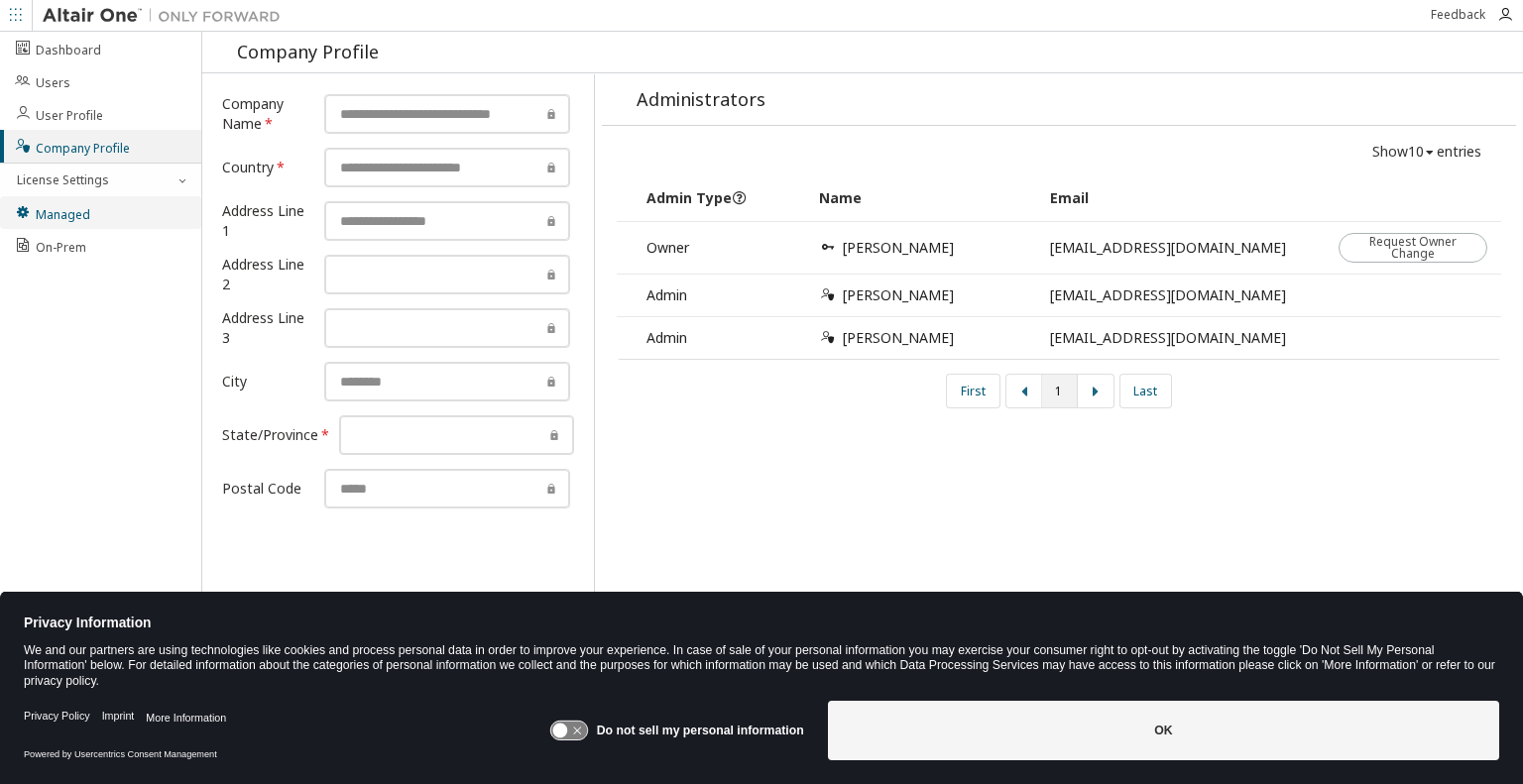 click on "Managed" at bounding box center (100, 212) 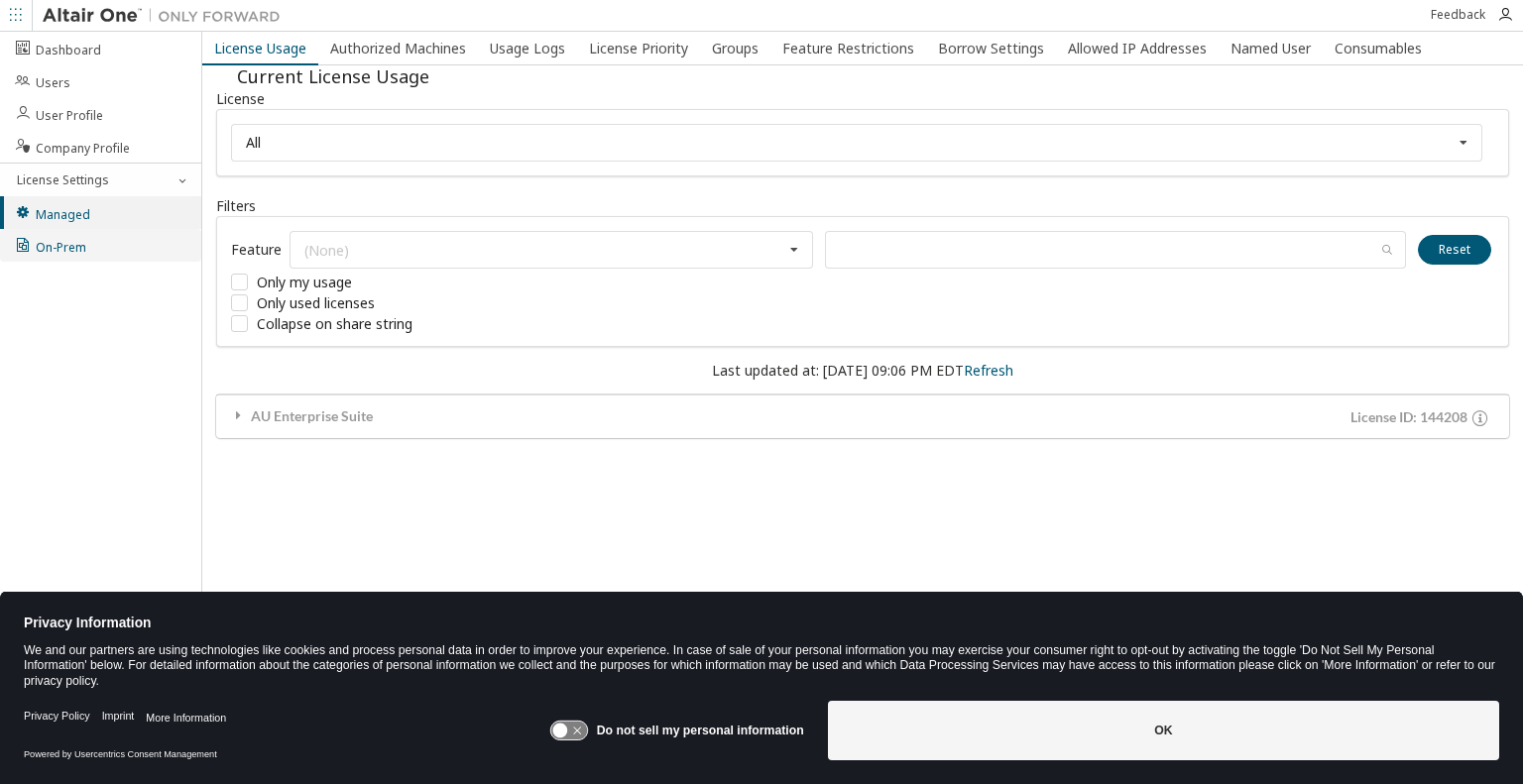 click on "On-Prem" at bounding box center [100, 245] 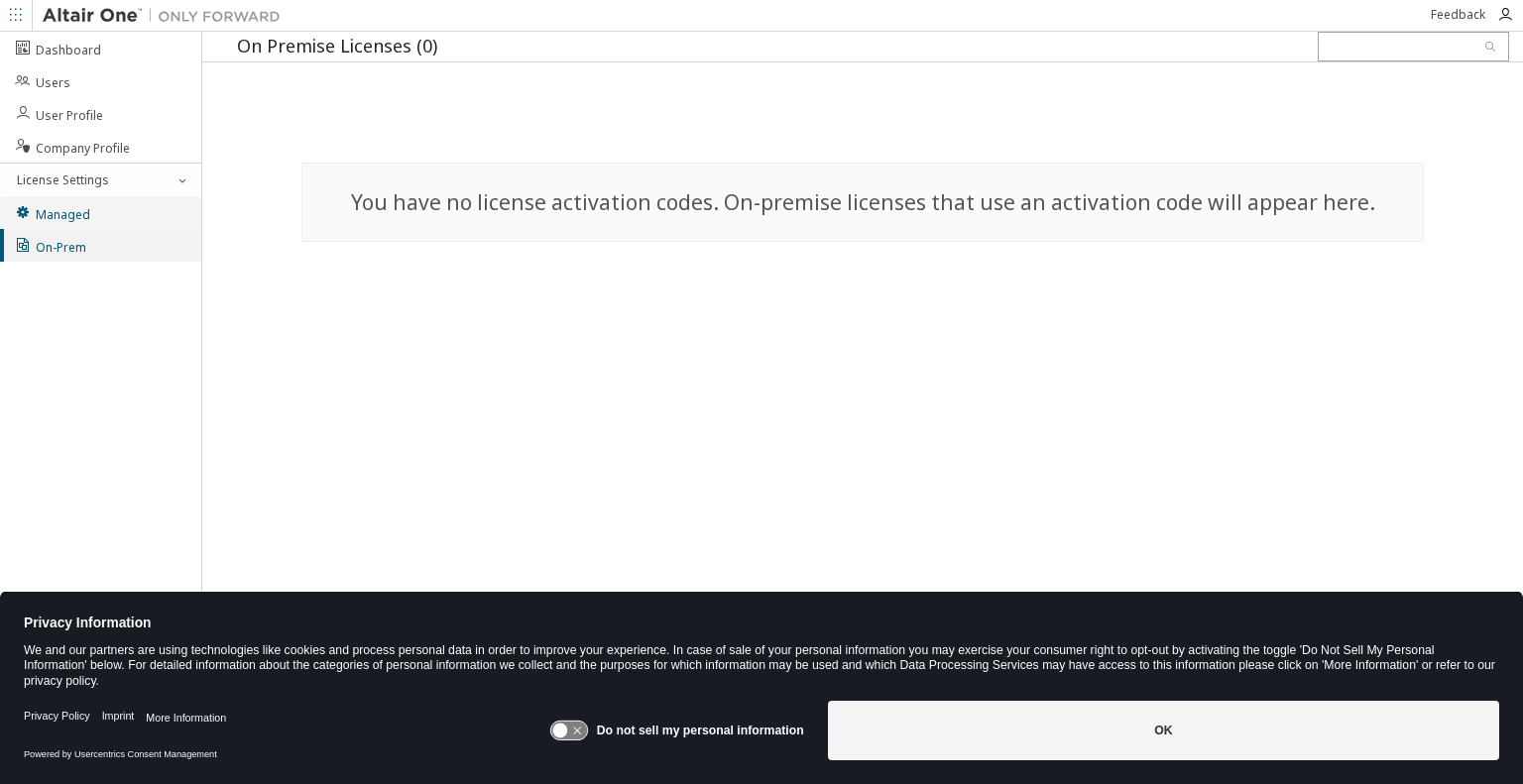 click on "Managed" at bounding box center (100, 212) 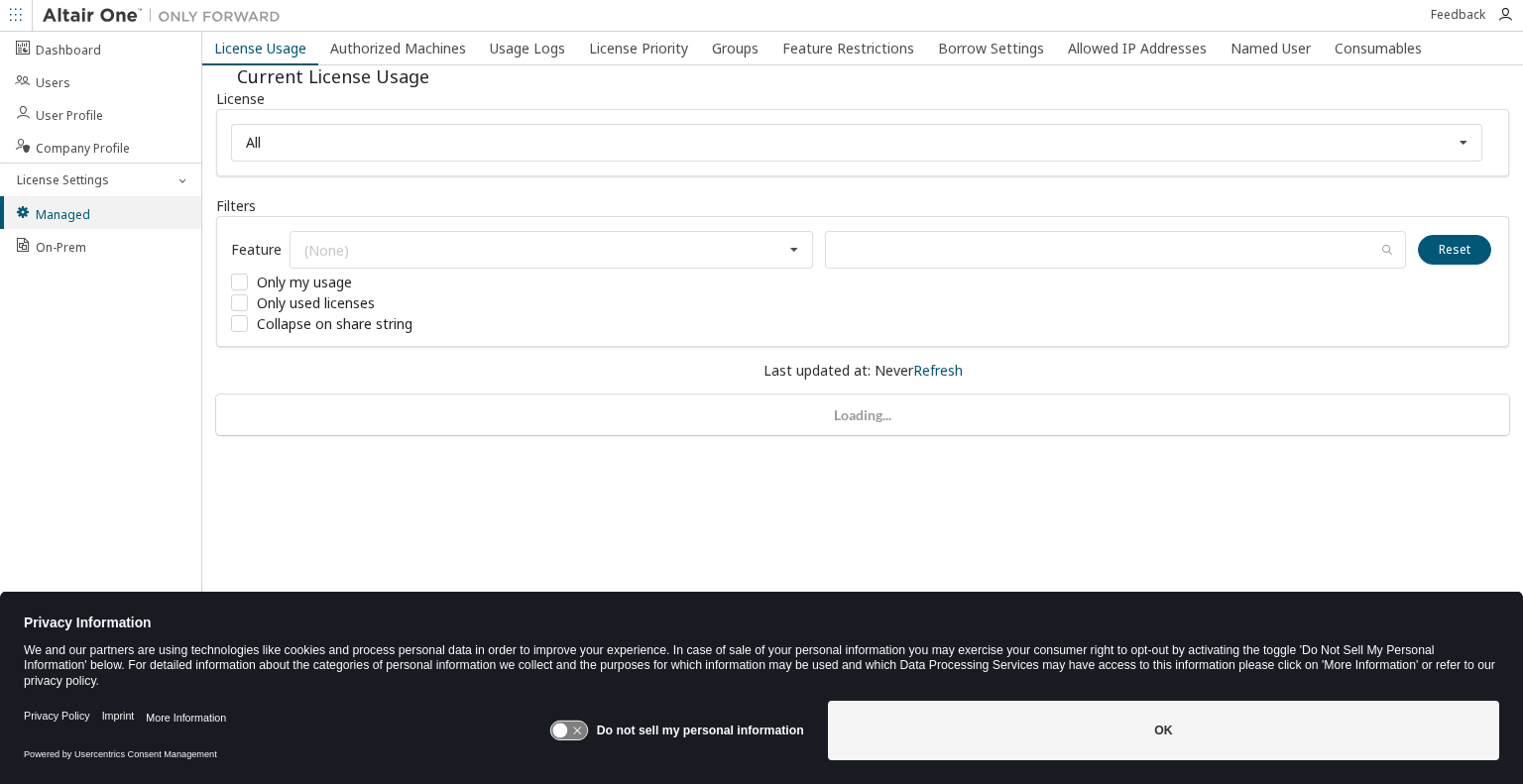 click at bounding box center (16, 15) 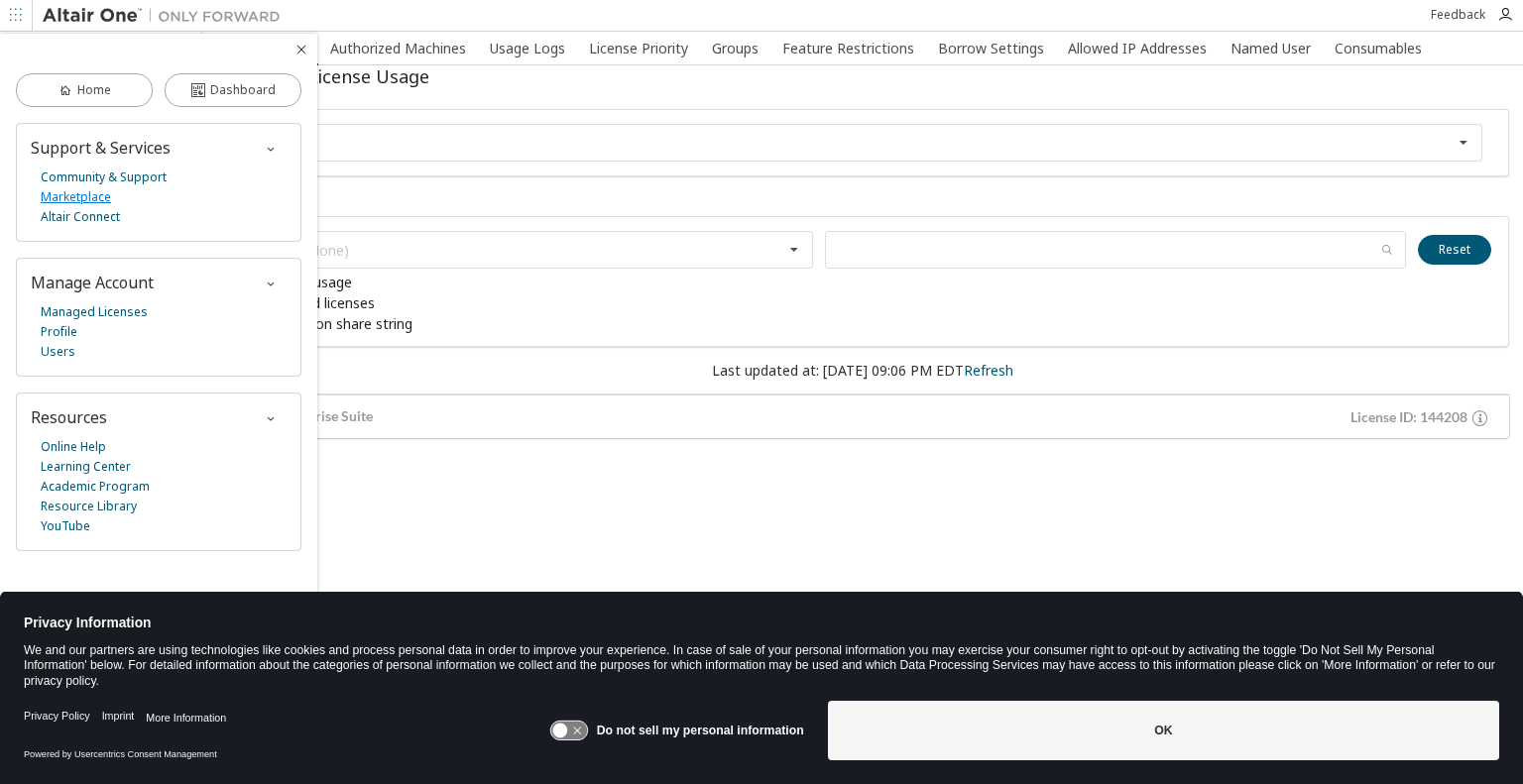 click on "Marketplace" at bounding box center [75, 197] 